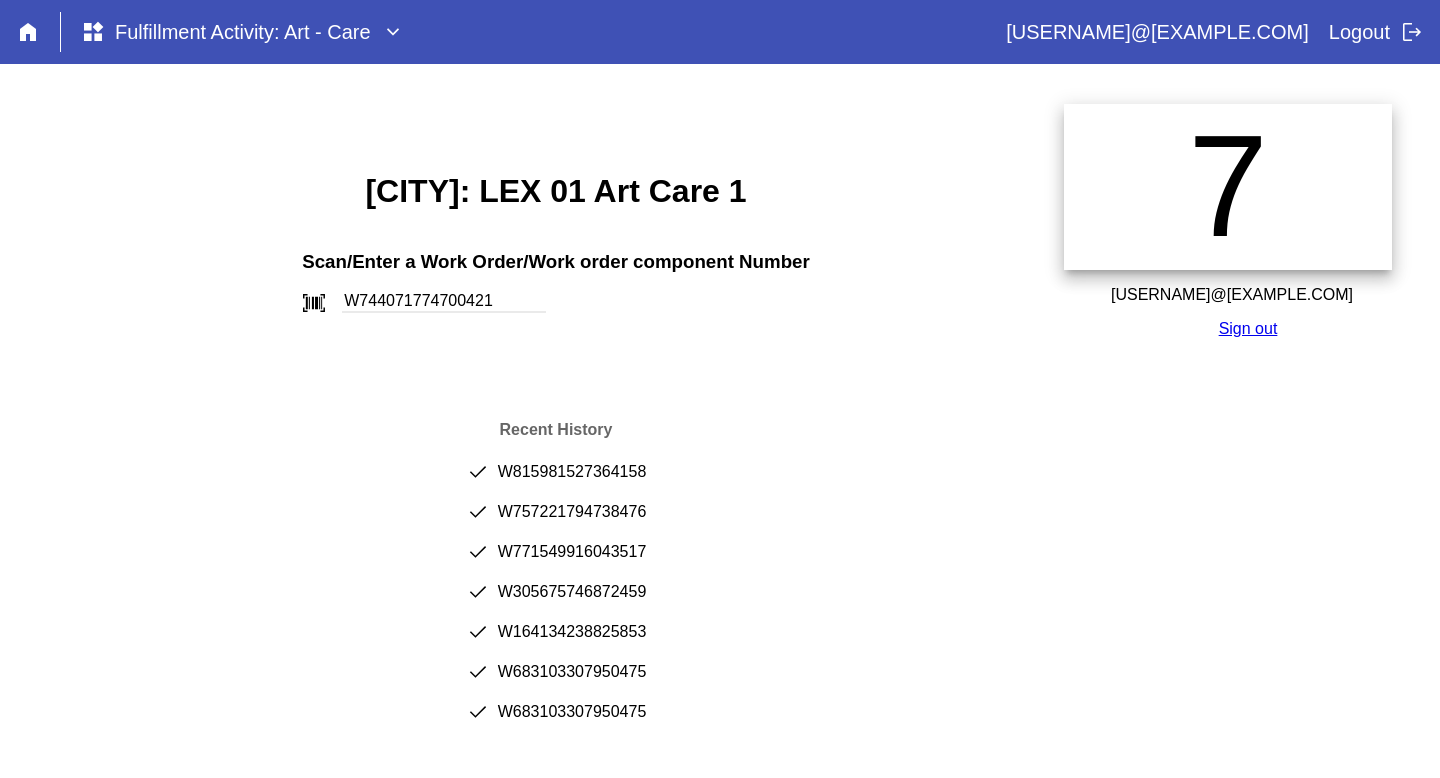 scroll, scrollTop: 0, scrollLeft: 0, axis: both 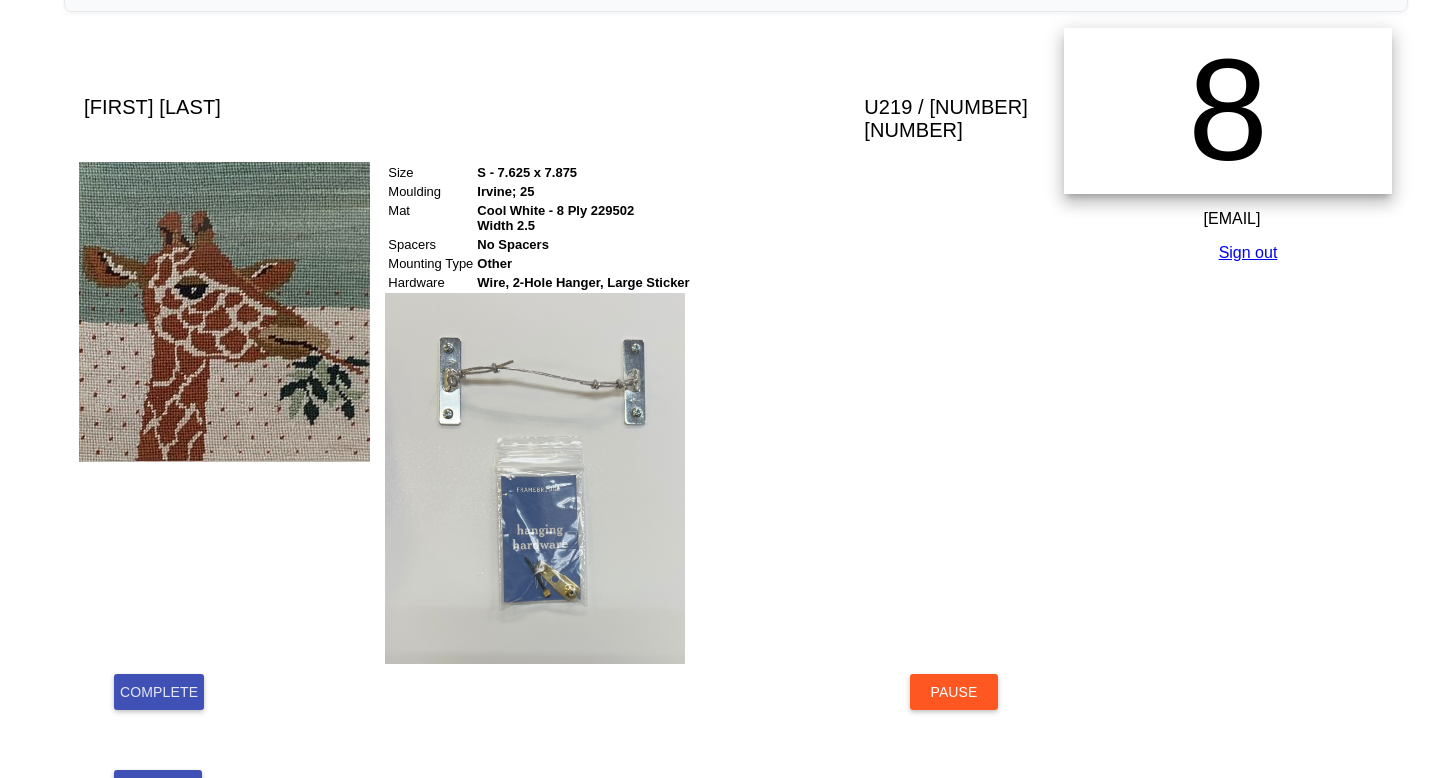 click on "Complete" at bounding box center [159, 692] 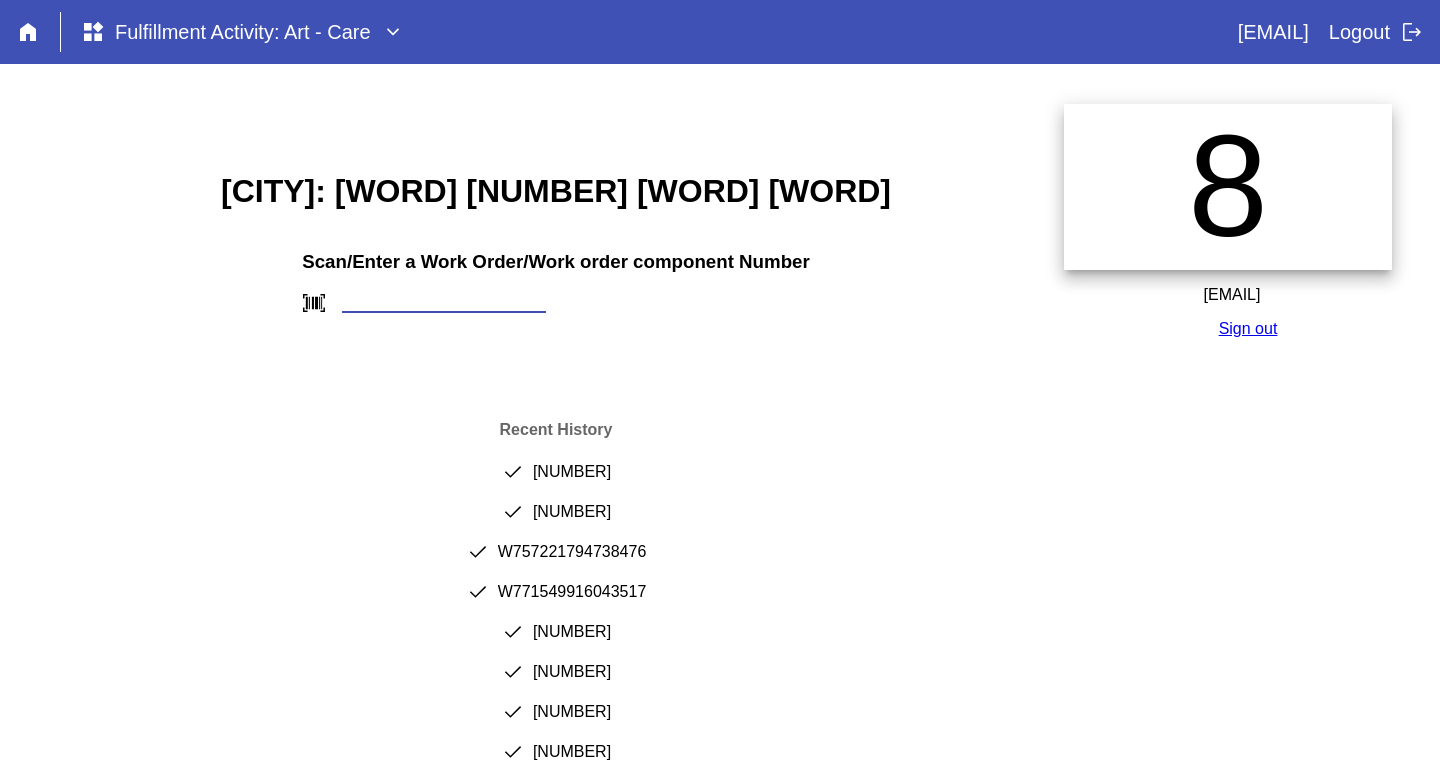 scroll, scrollTop: 0, scrollLeft: 0, axis: both 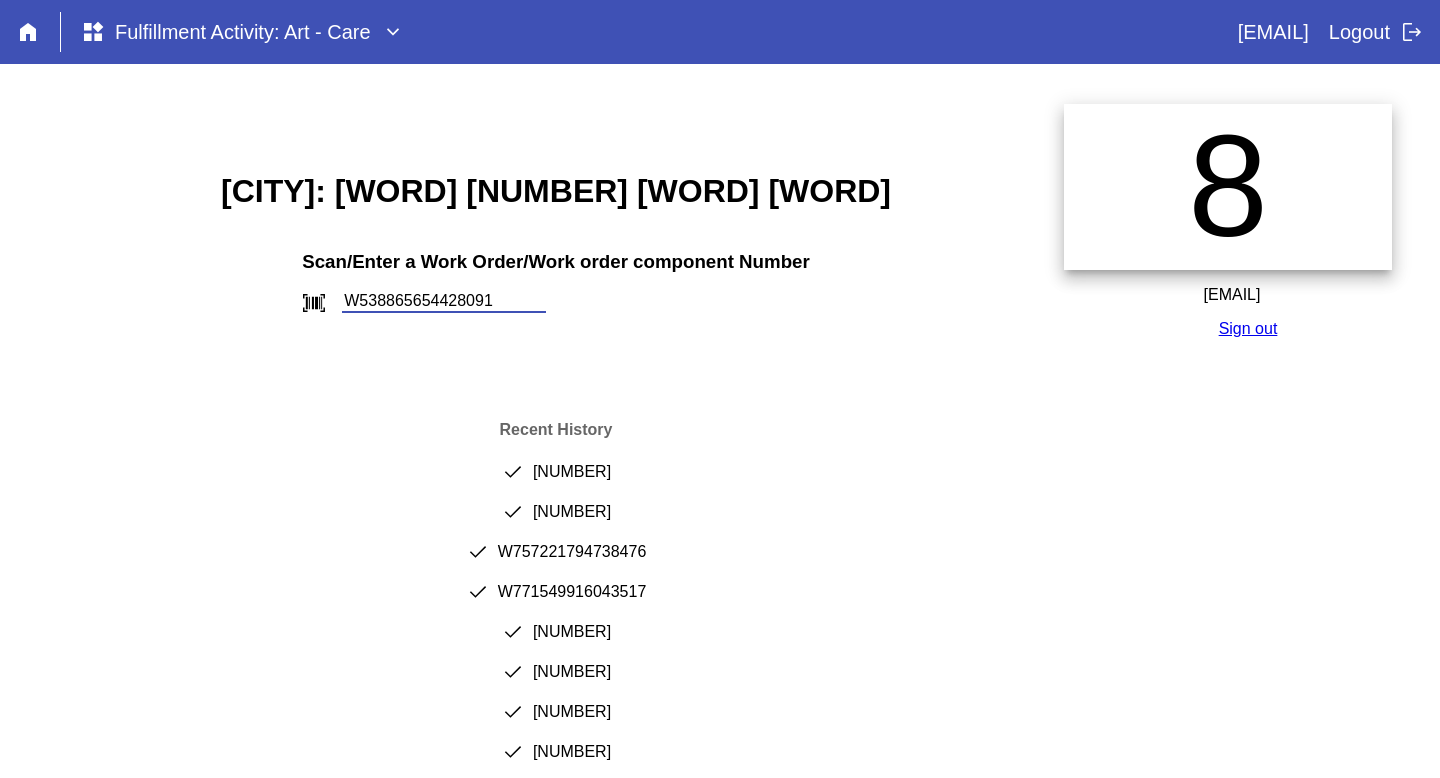 type on "W538865654428091" 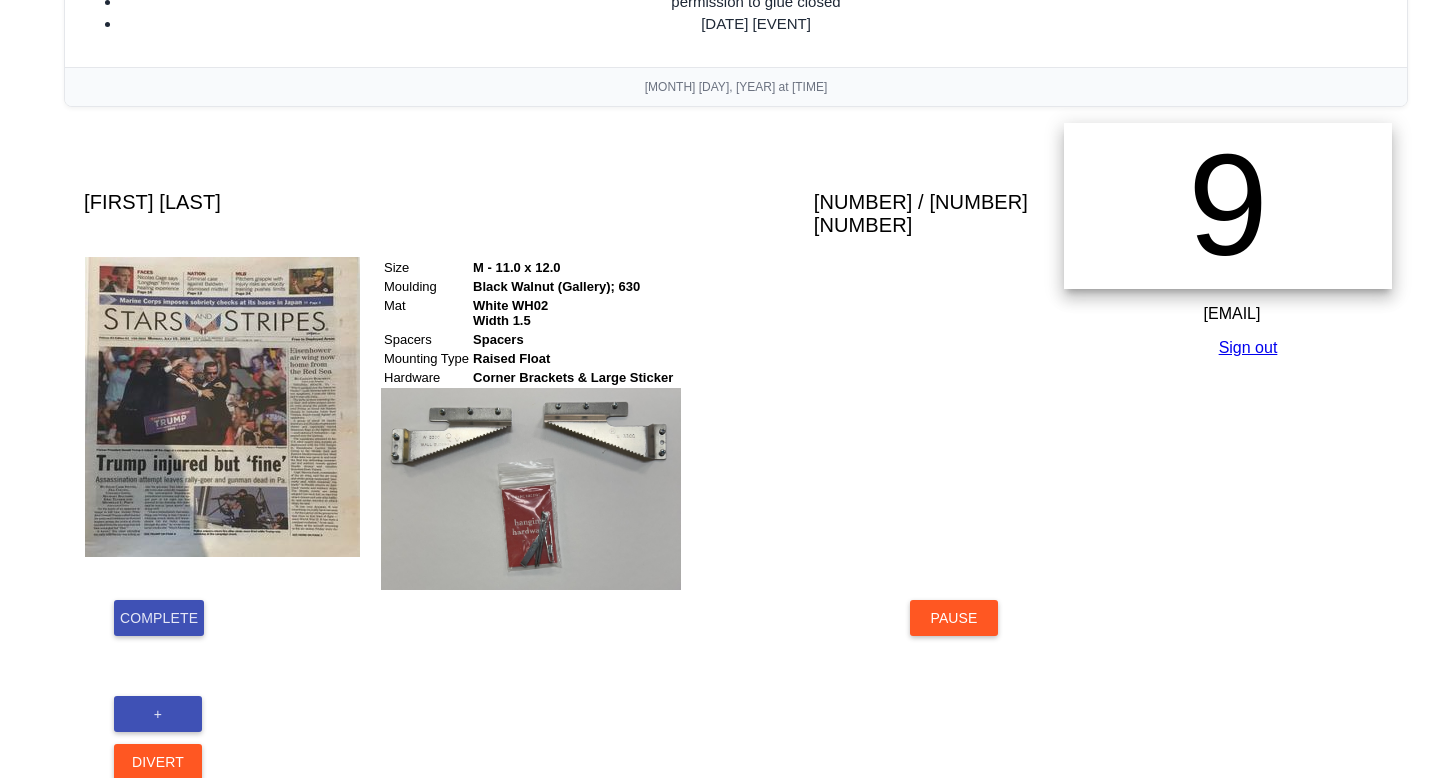 scroll, scrollTop: 287, scrollLeft: 0, axis: vertical 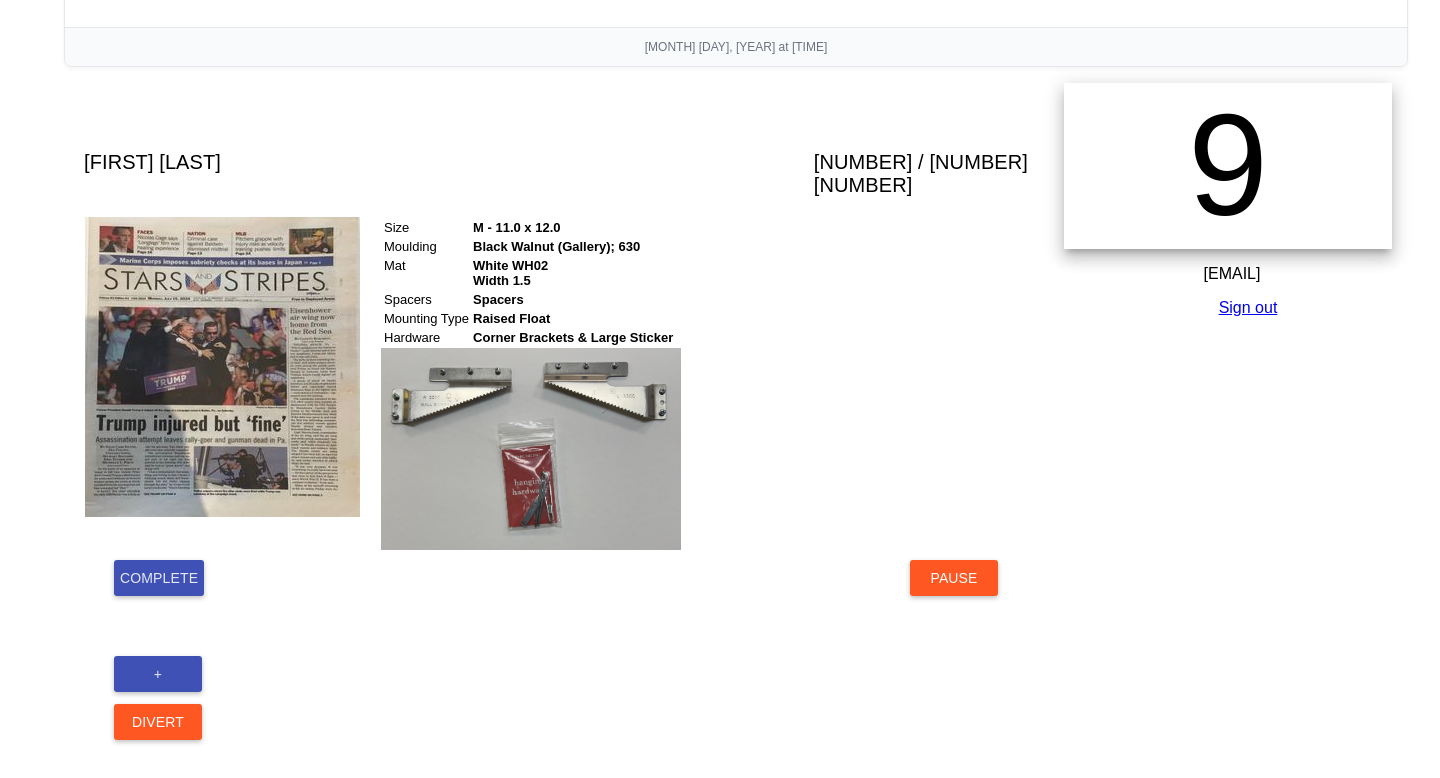 click on "Complete" at bounding box center (159, 578) 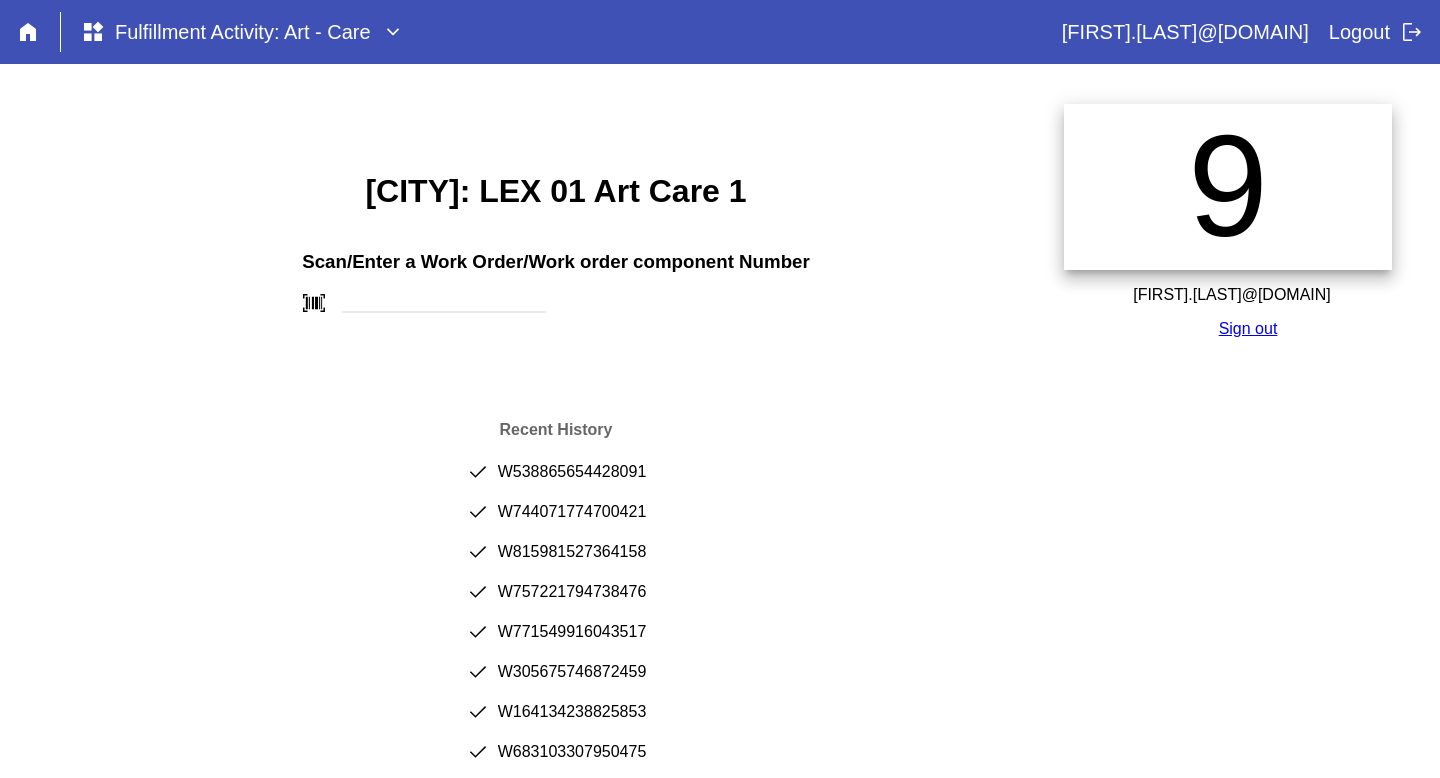 scroll, scrollTop: 0, scrollLeft: 0, axis: both 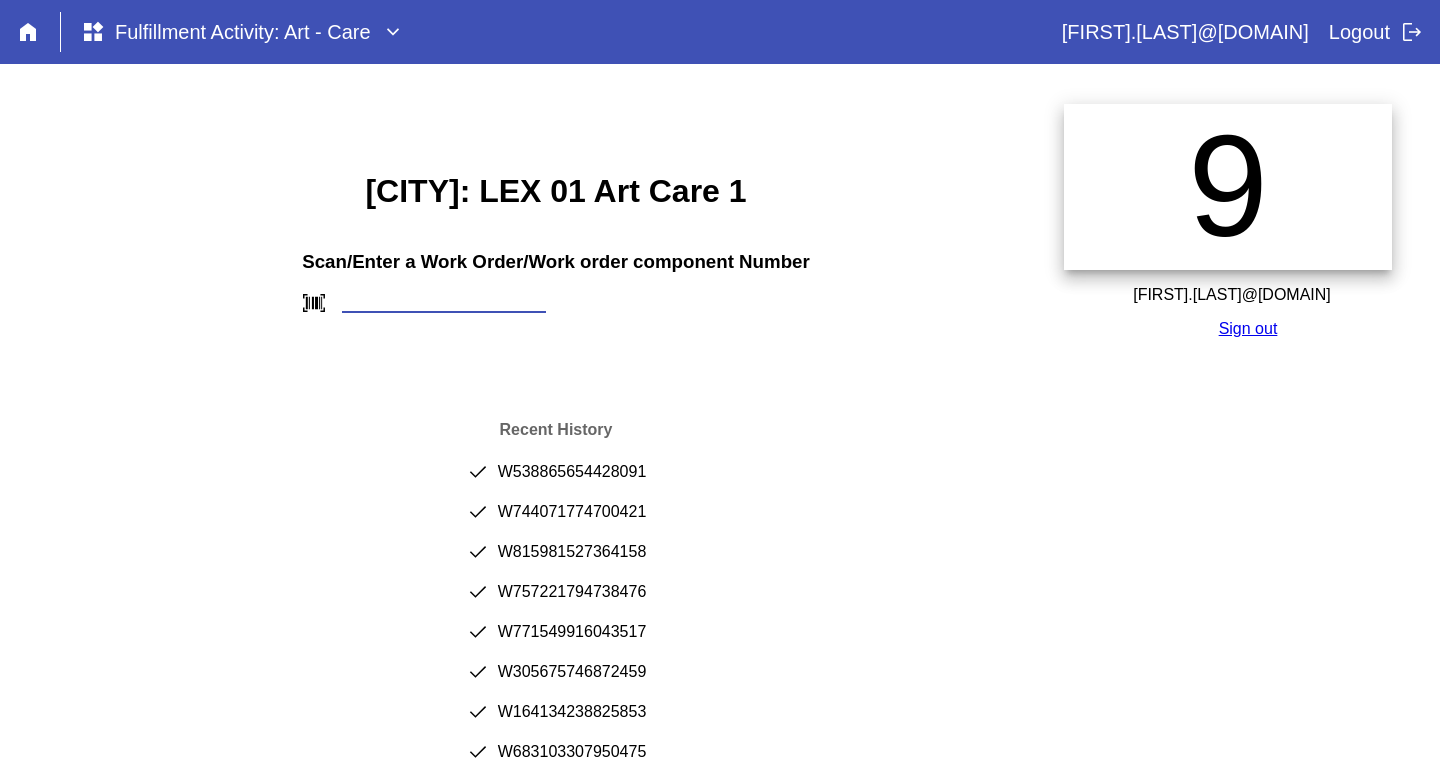 paste on "W731333257750556" 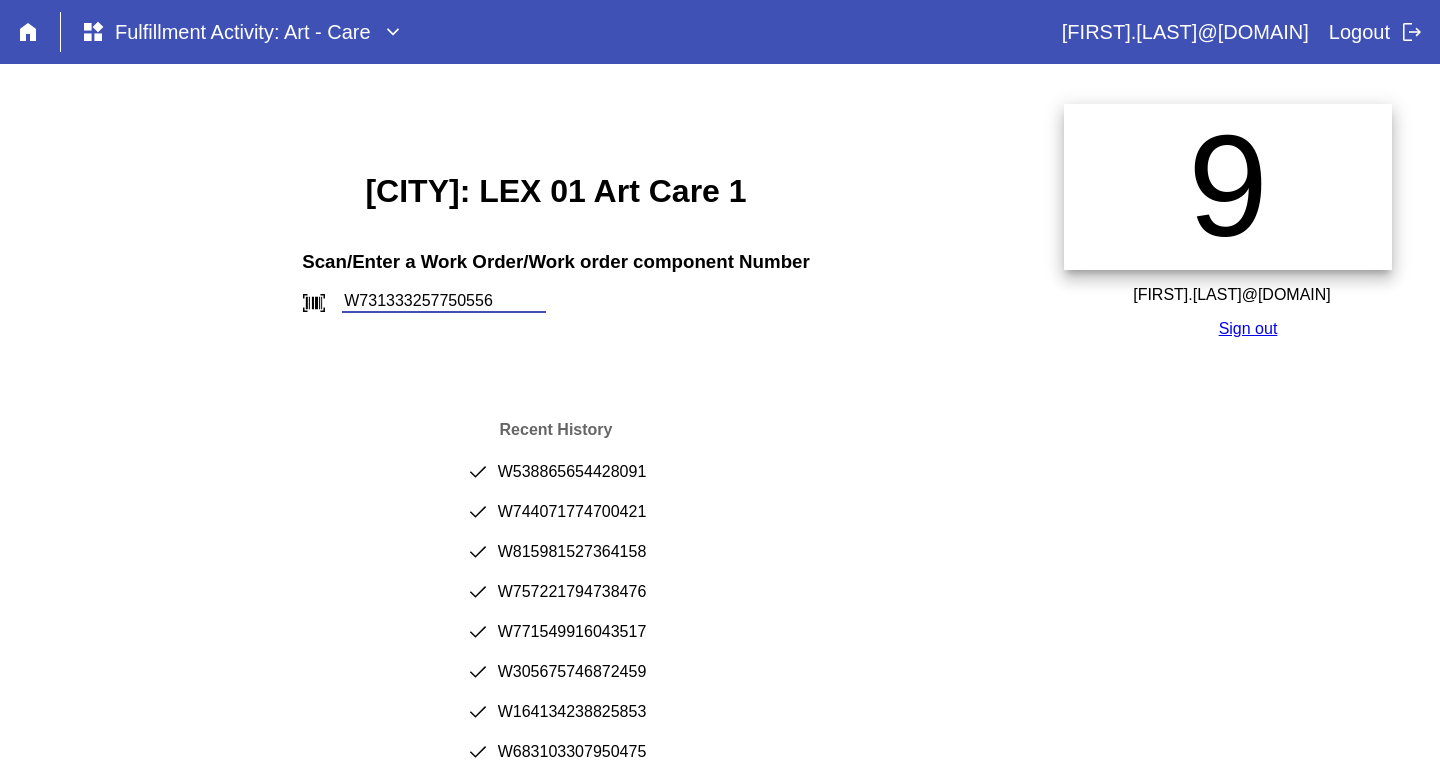 type on "W731333257750556" 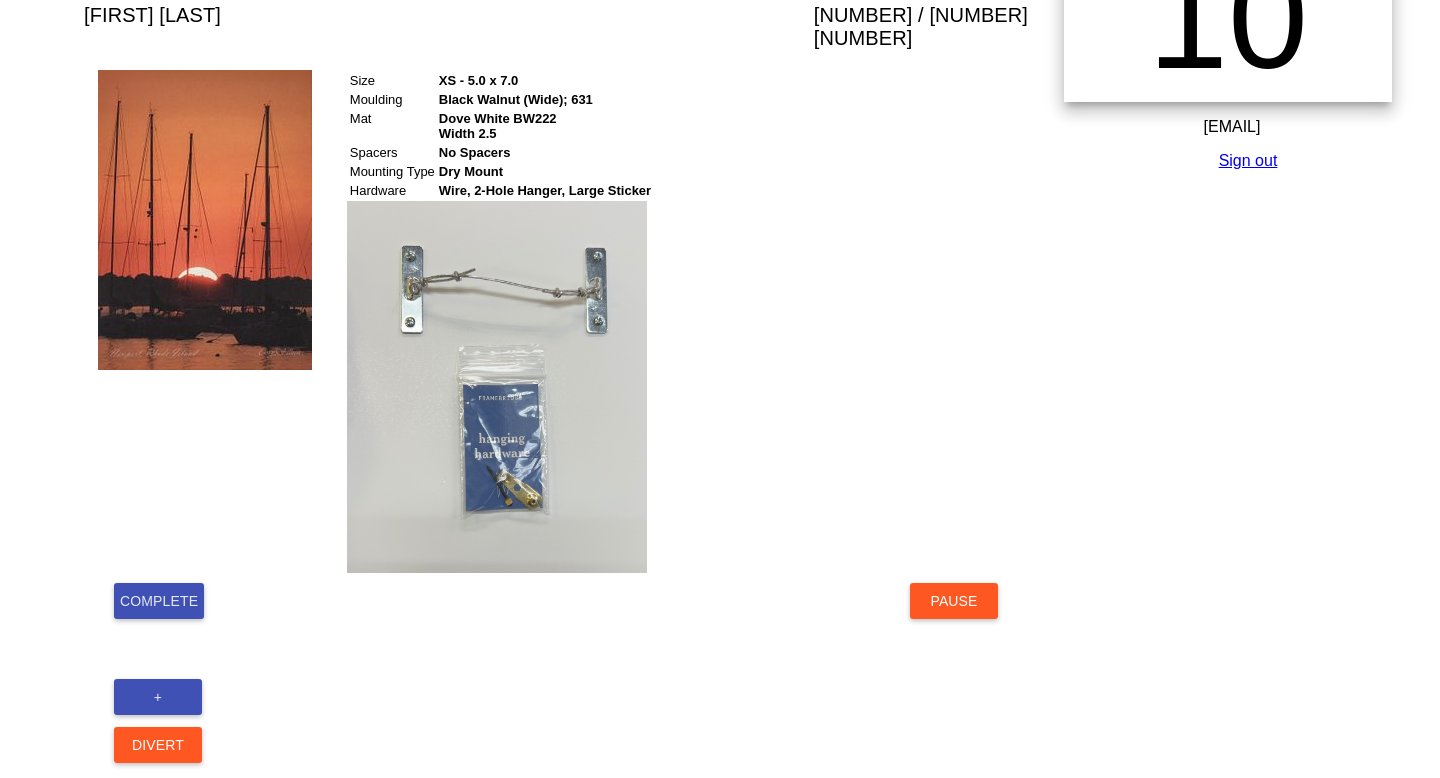scroll, scrollTop: 169, scrollLeft: 0, axis: vertical 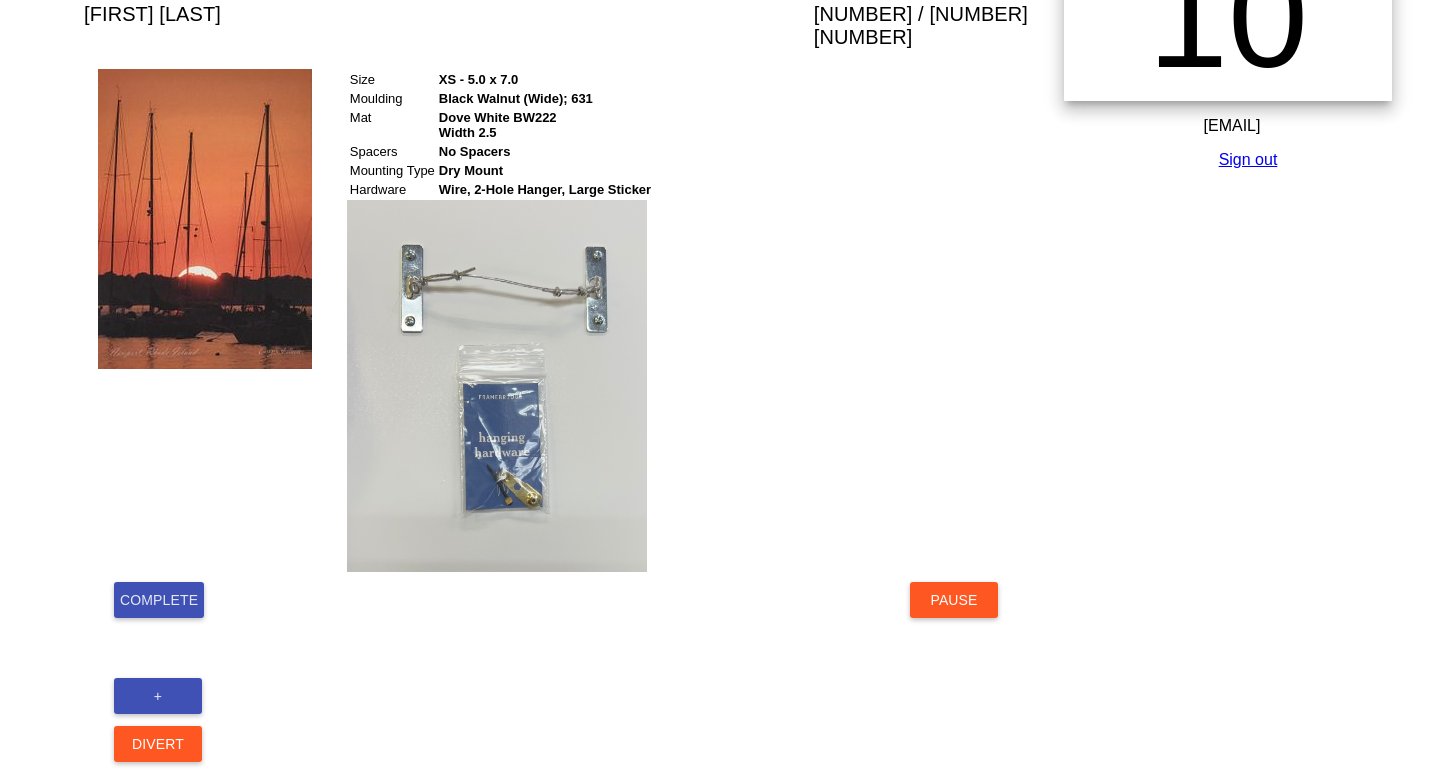 click on "Complete" at bounding box center (159, 600) 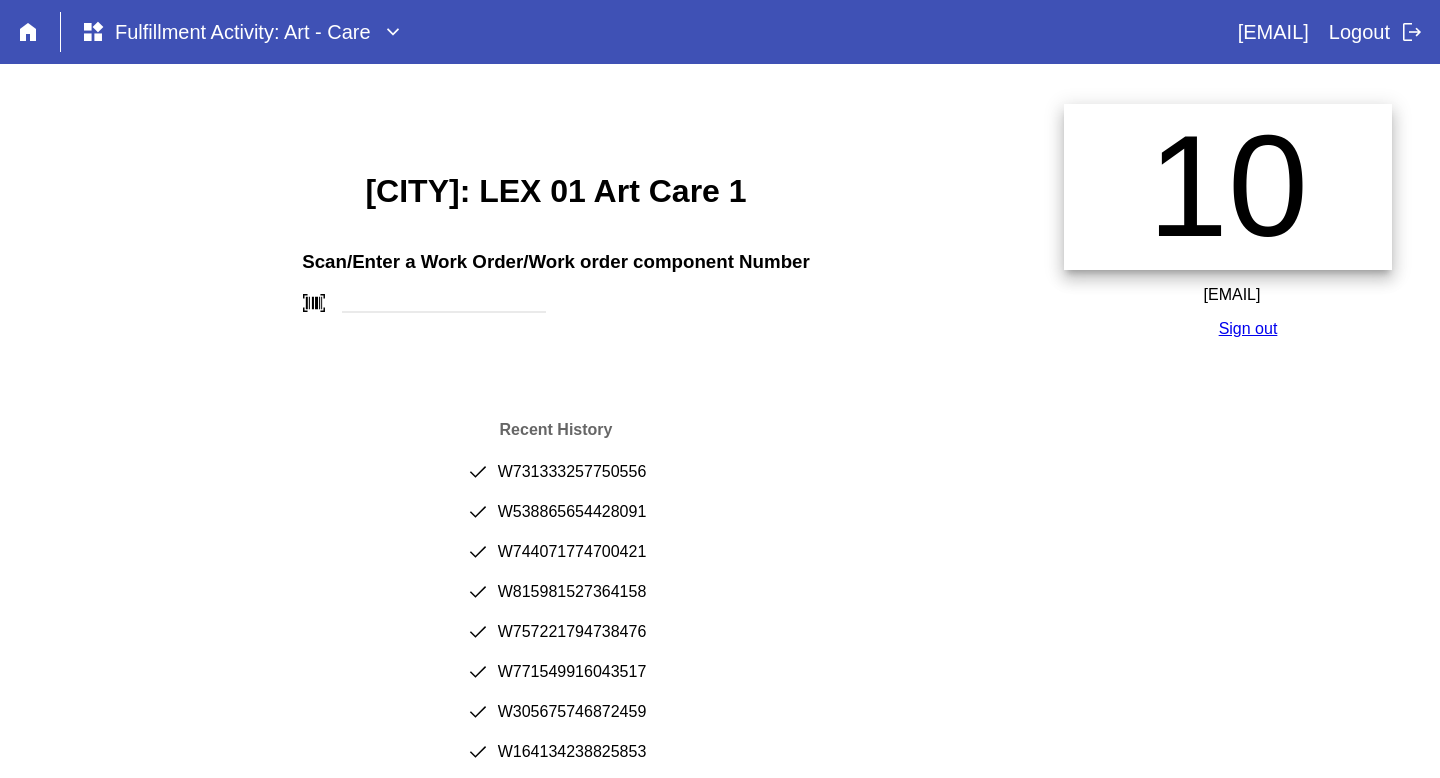 scroll, scrollTop: 0, scrollLeft: 0, axis: both 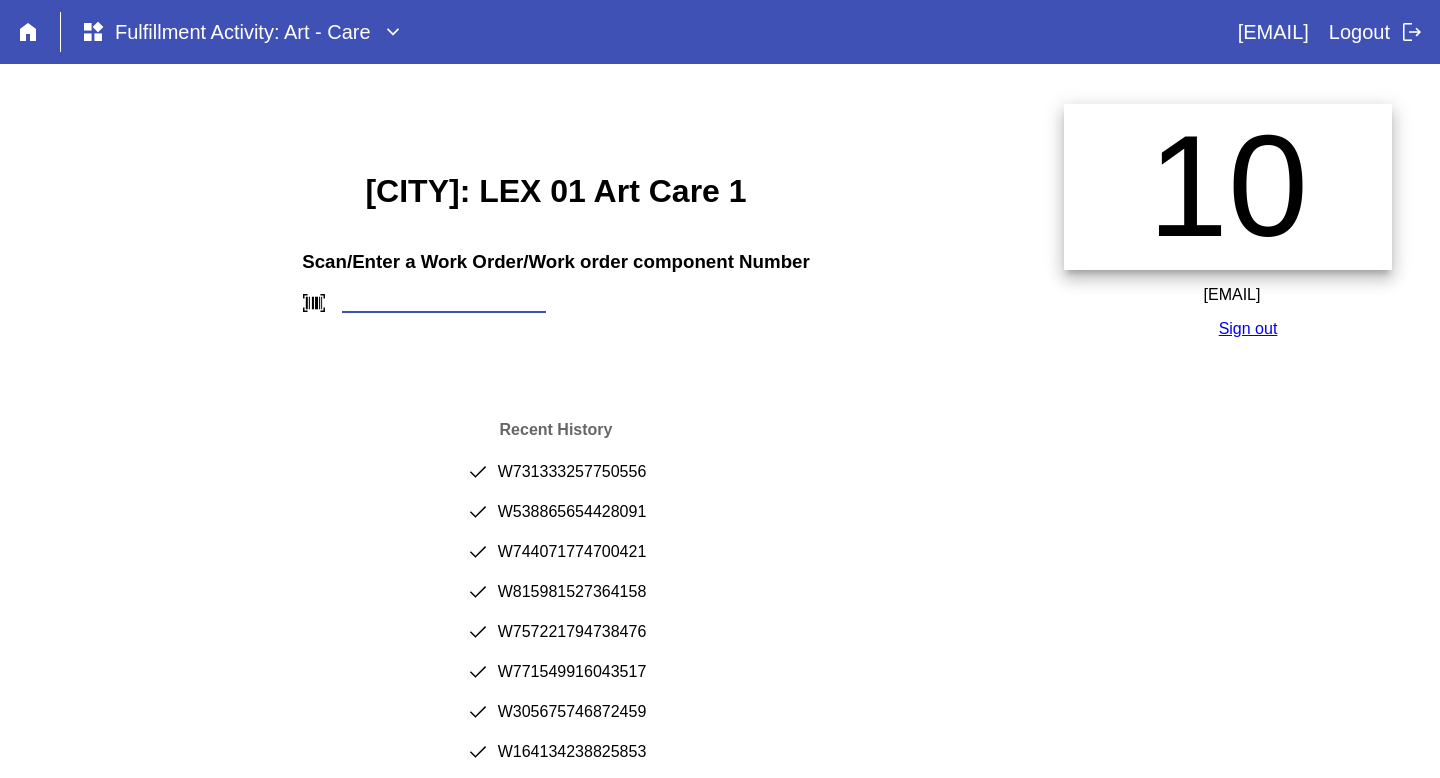 paste on "W527318903032914" 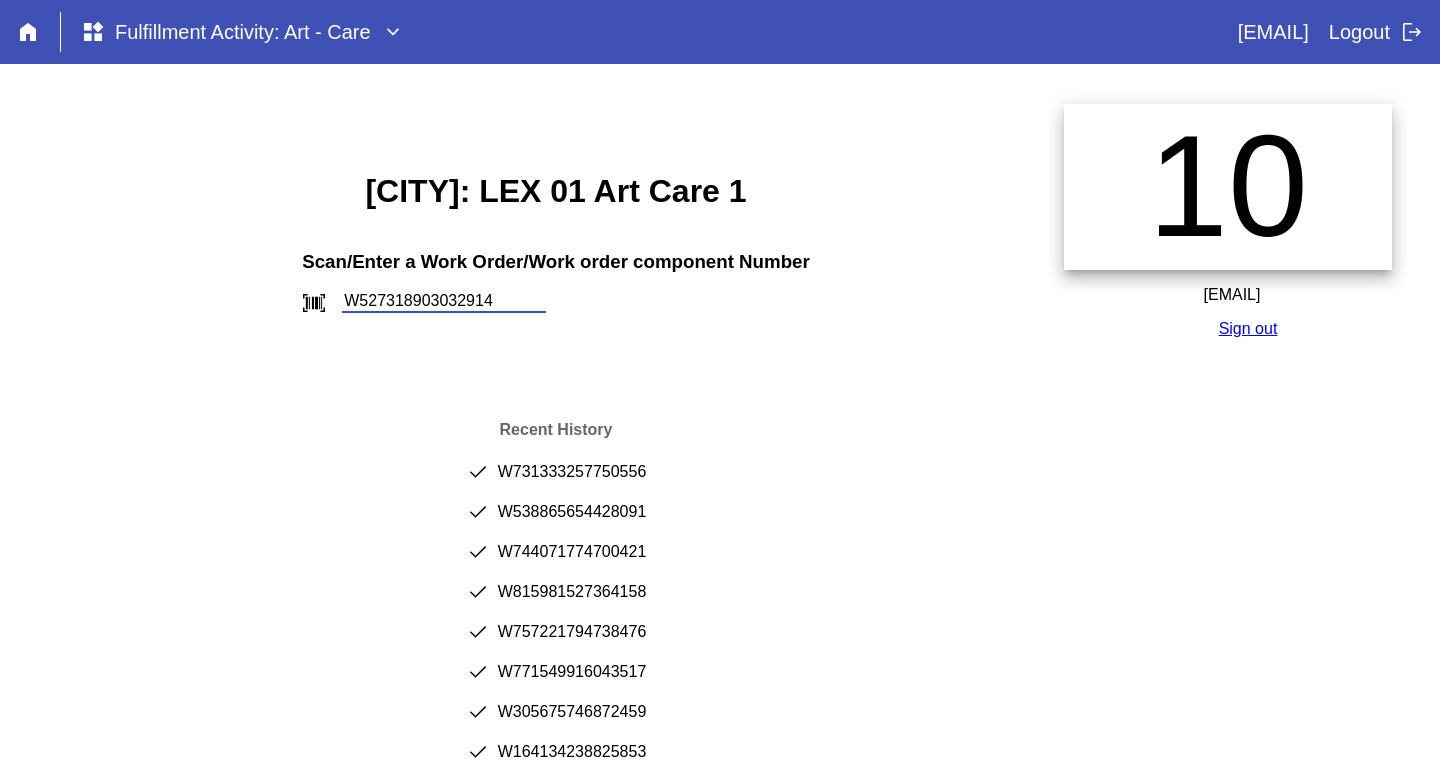 type on "W527318903032914" 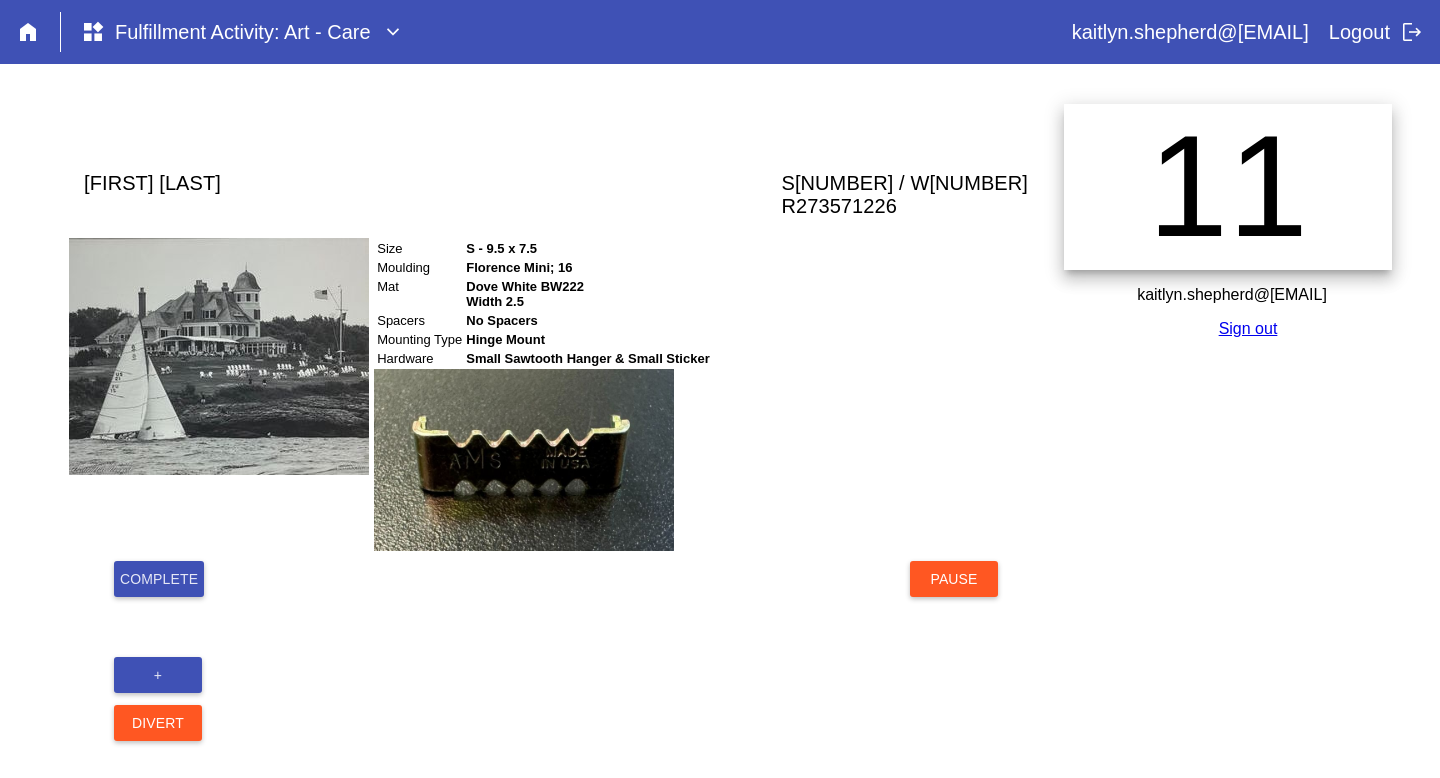 scroll, scrollTop: 0, scrollLeft: 0, axis: both 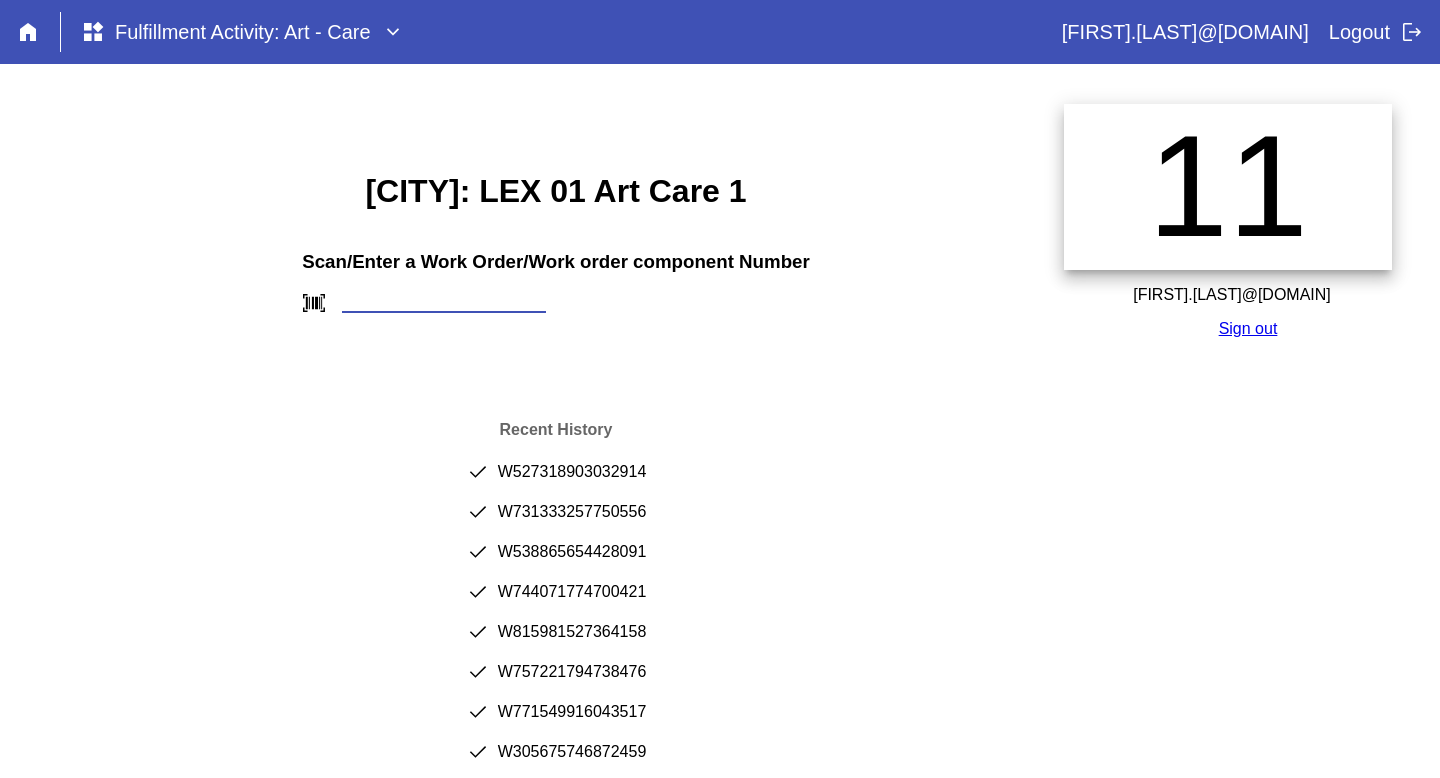 paste on "W301635505790772" 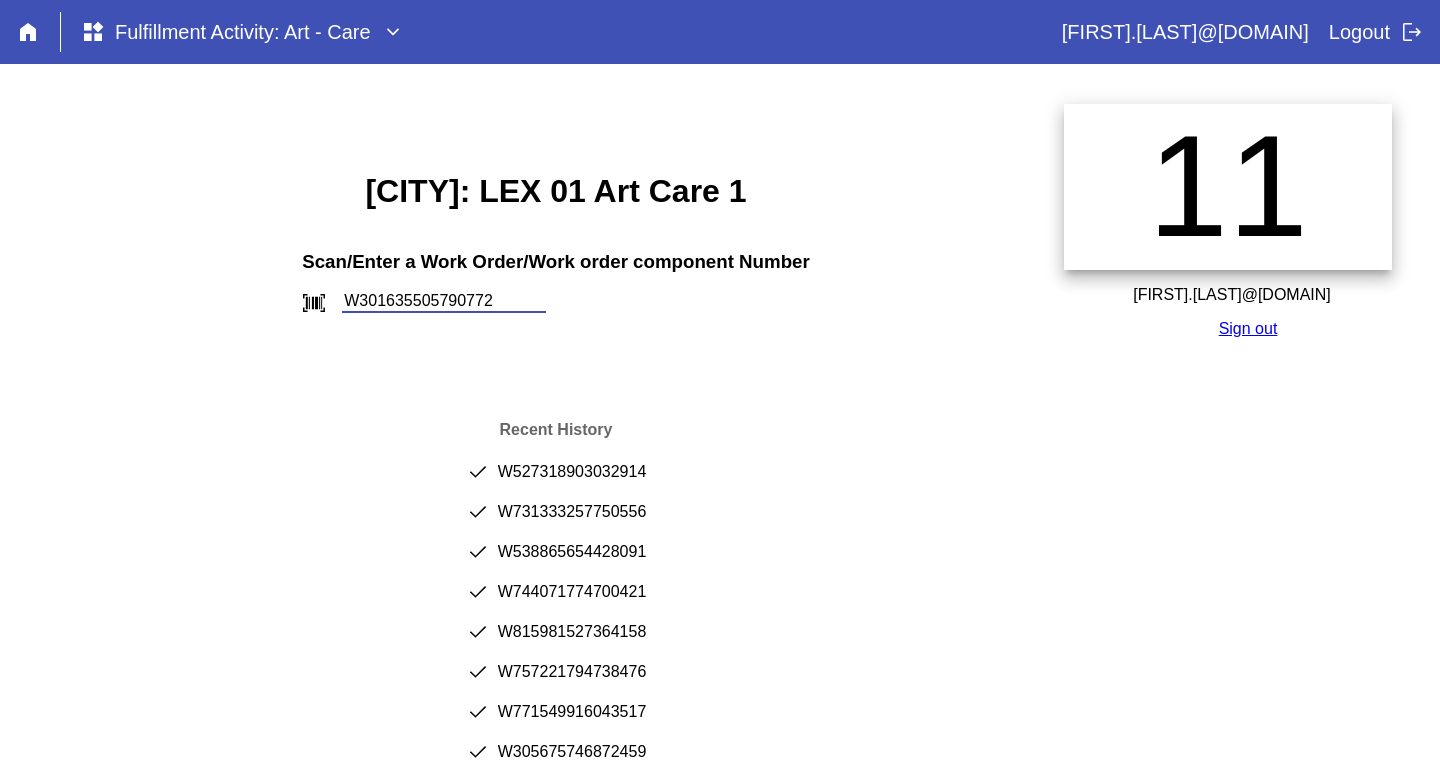 type on "W301635505790772" 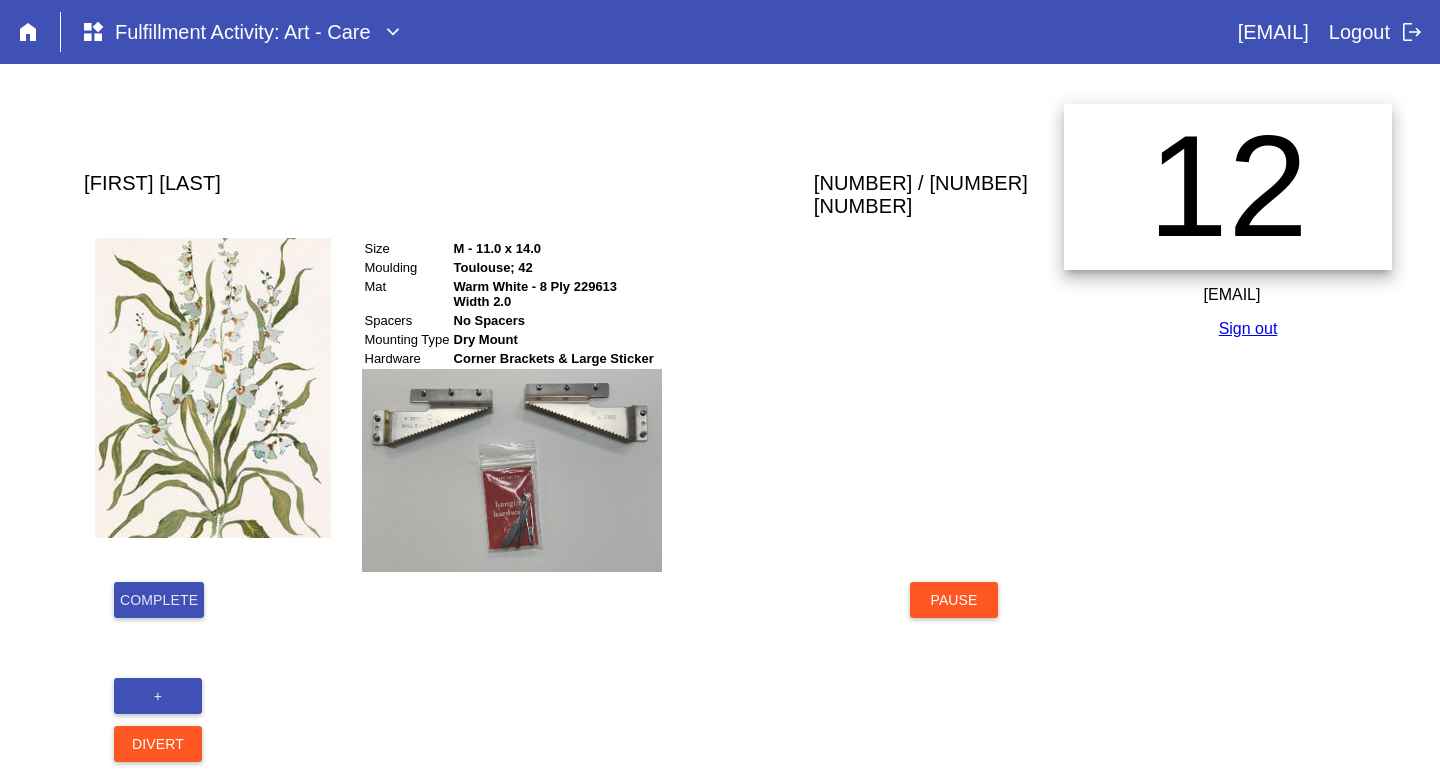 scroll, scrollTop: 0, scrollLeft: 0, axis: both 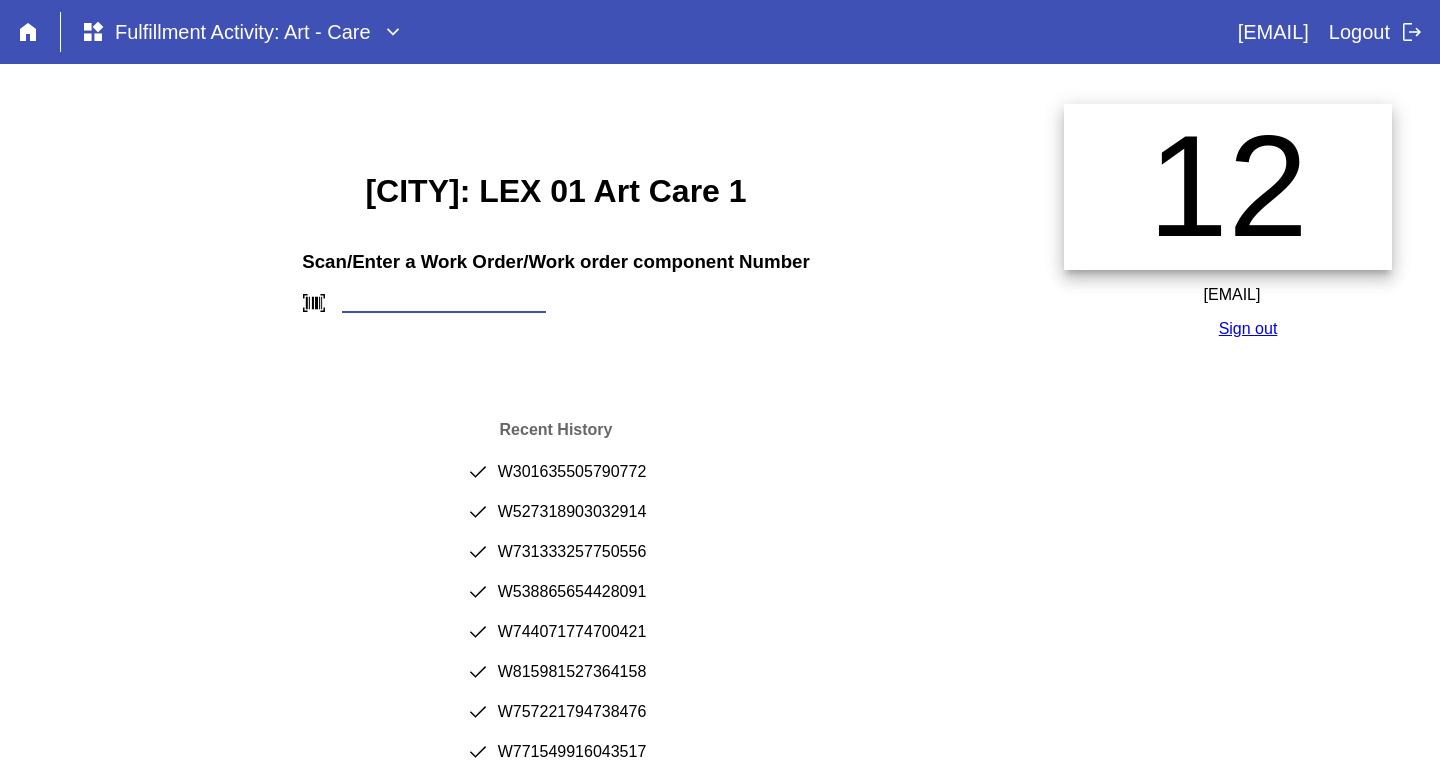 paste on "W103516876082163" 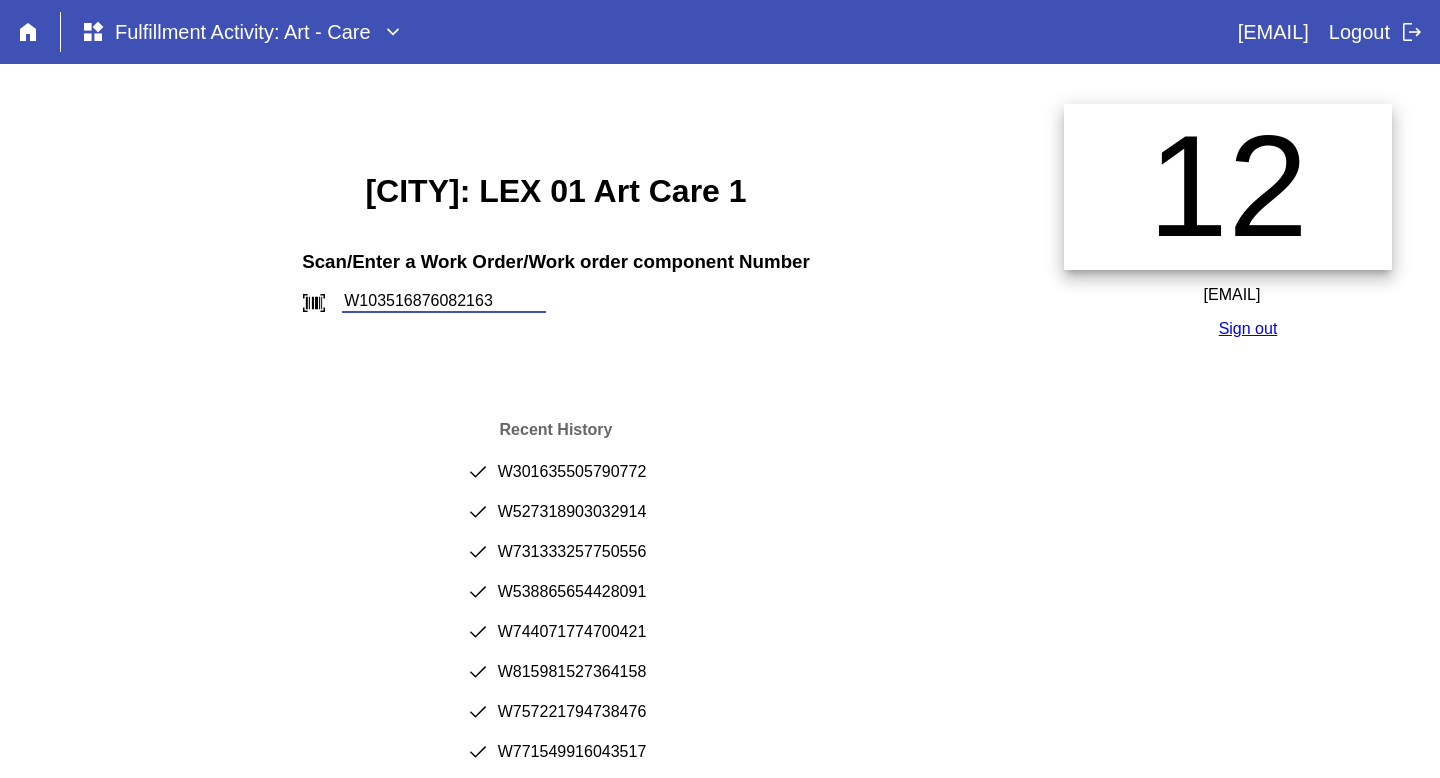 type on "W103516876082163" 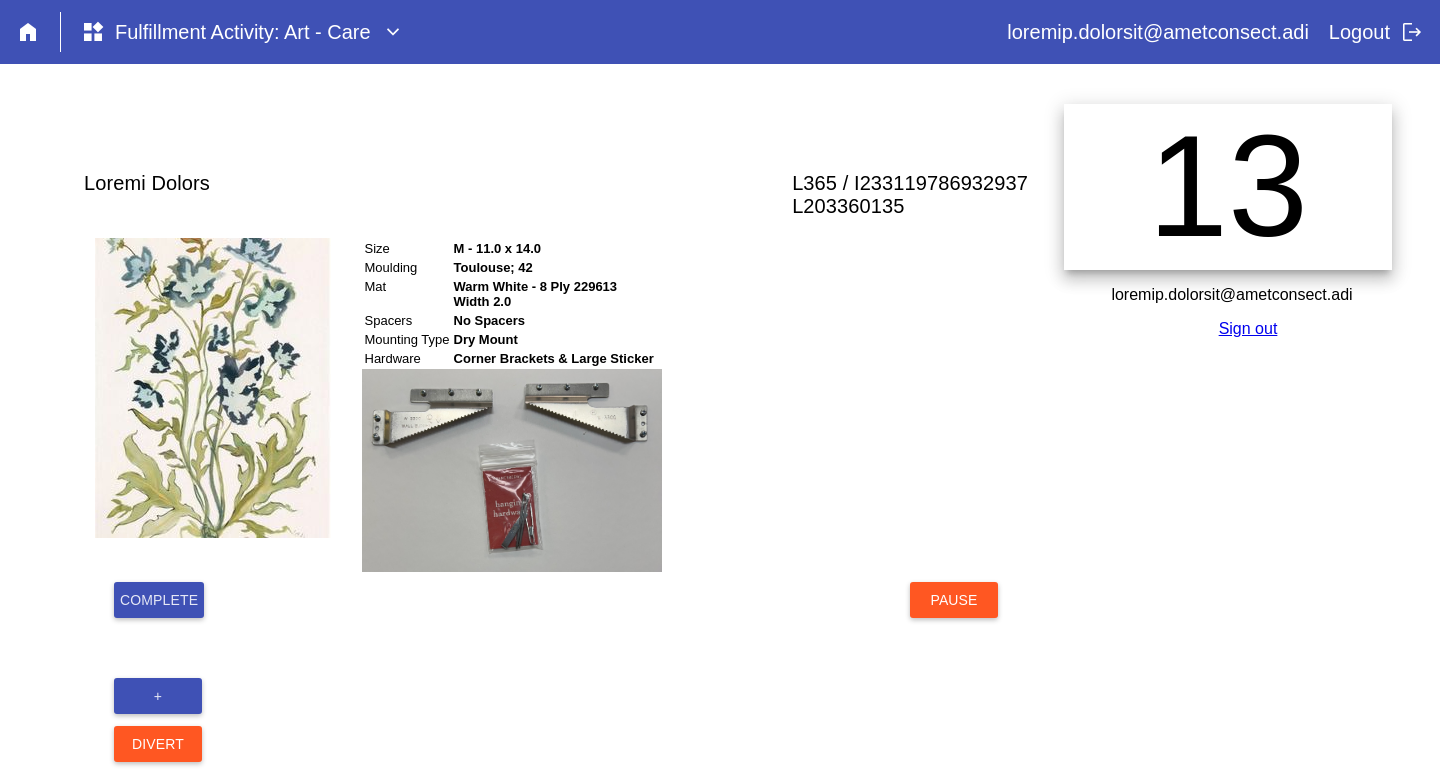 scroll, scrollTop: 0, scrollLeft: 0, axis: both 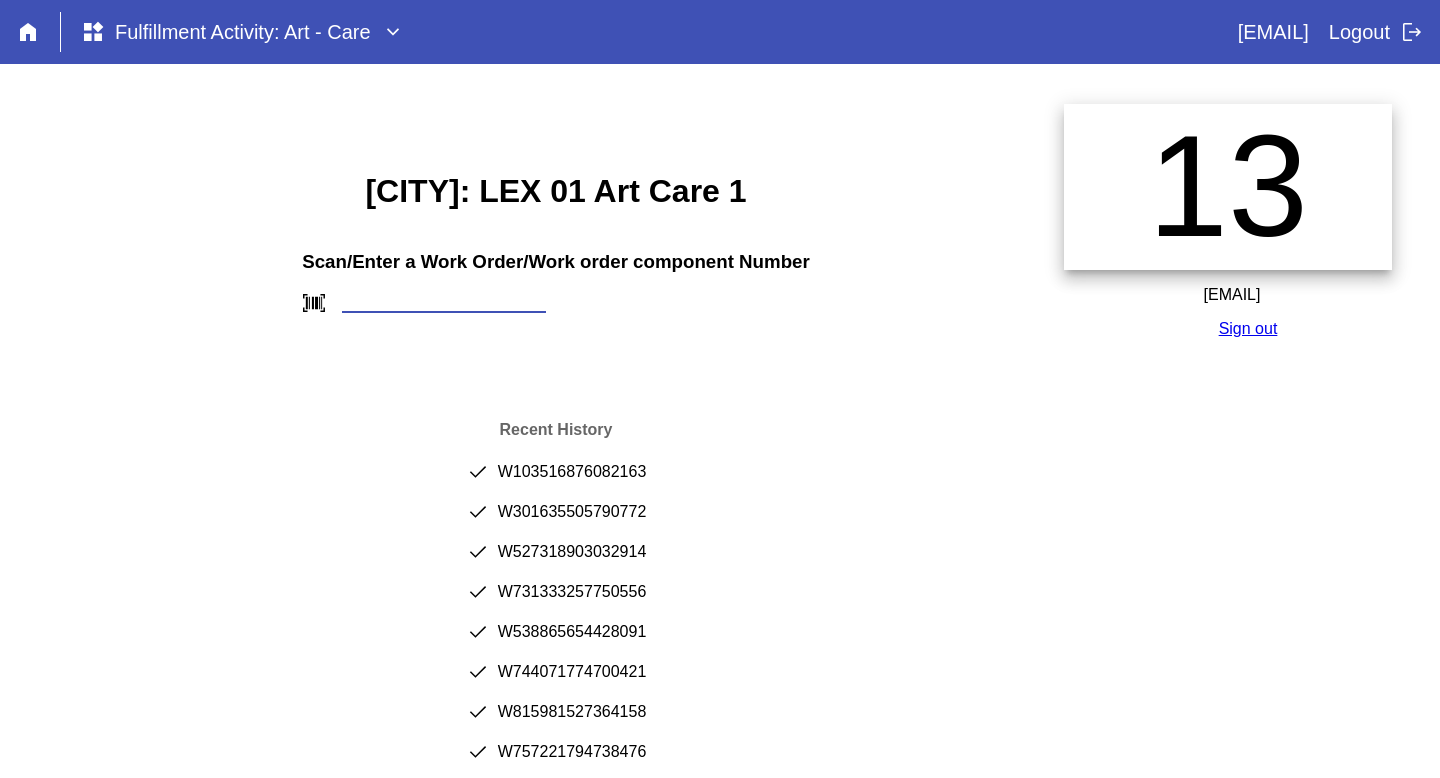 paste on "W994567842595515" 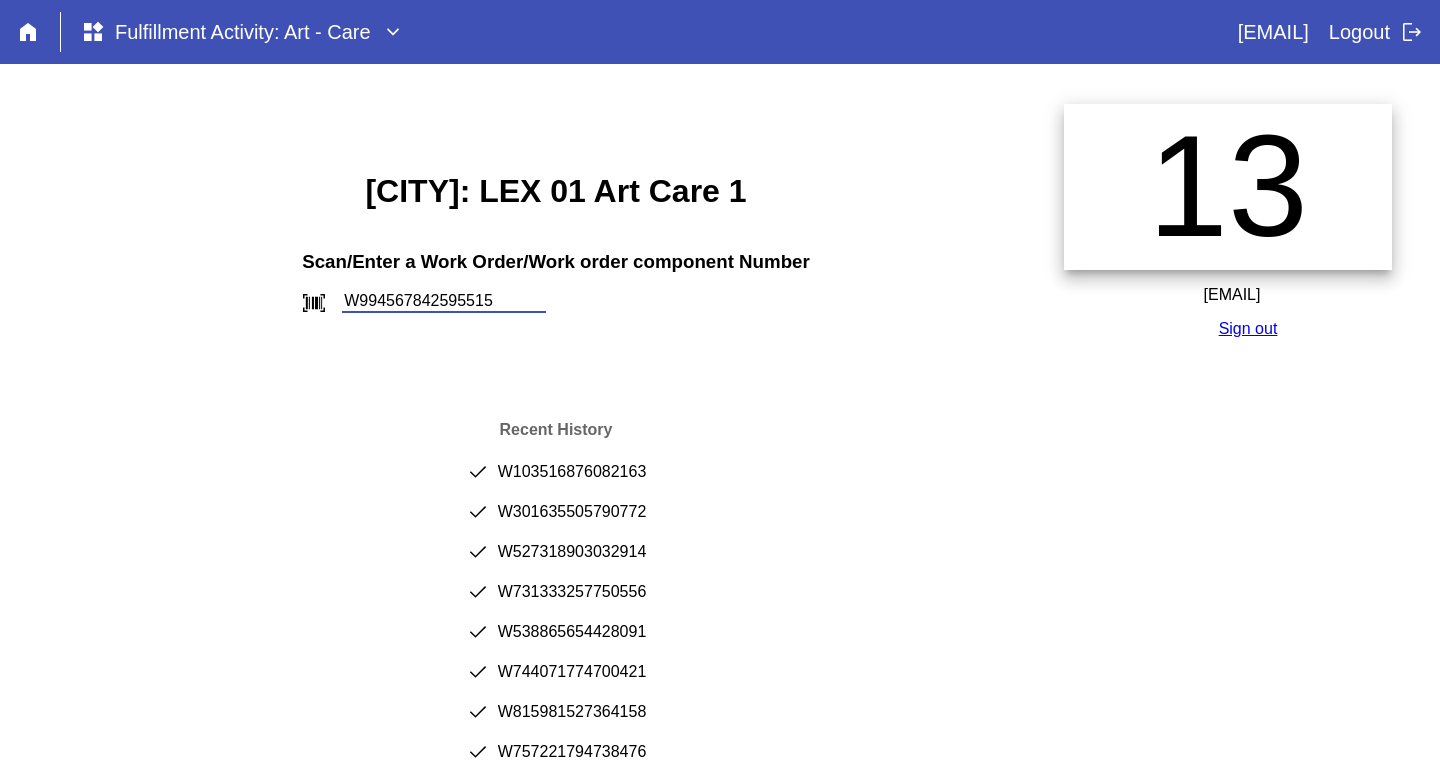 type on "W994567842595515" 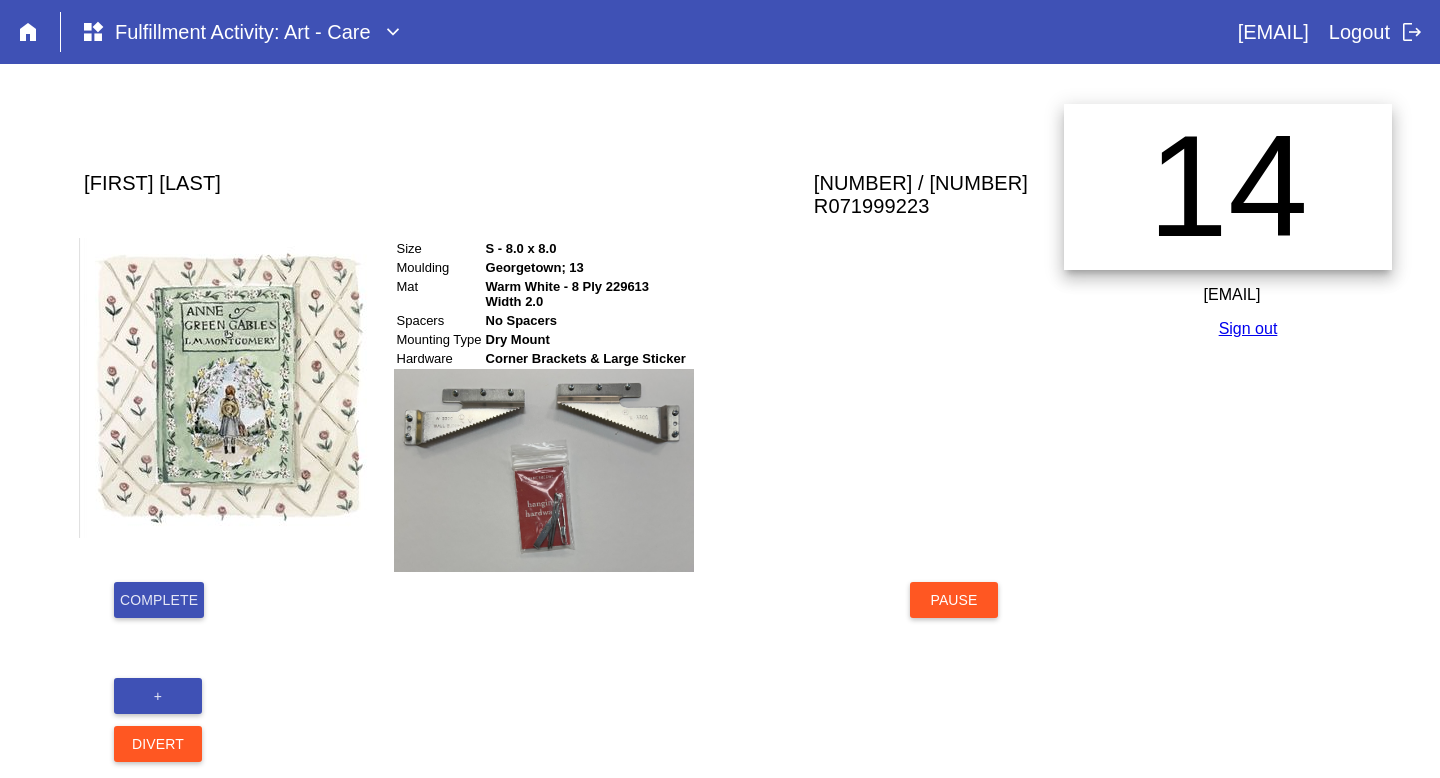 scroll, scrollTop: 0, scrollLeft: 0, axis: both 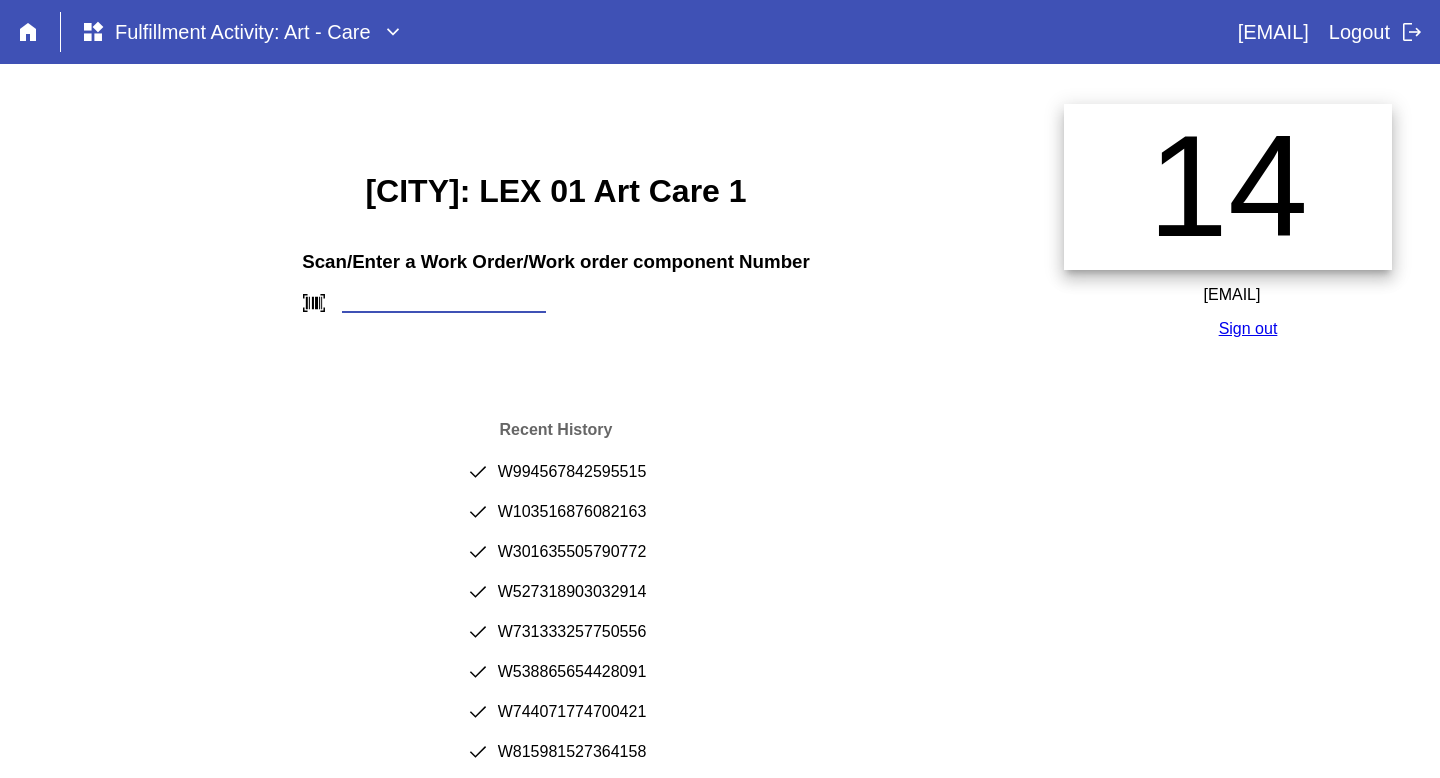 paste on "[ID]" 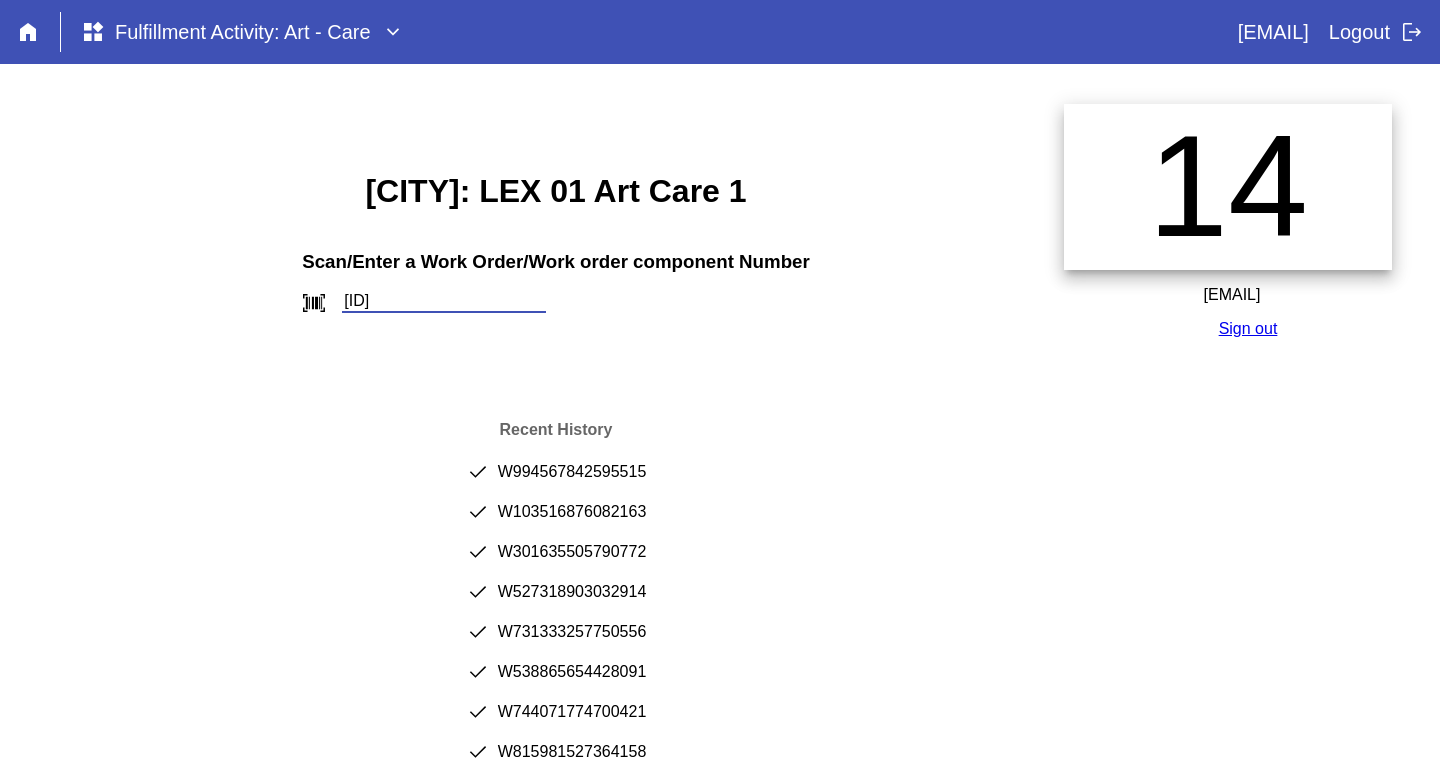type on "[ID]" 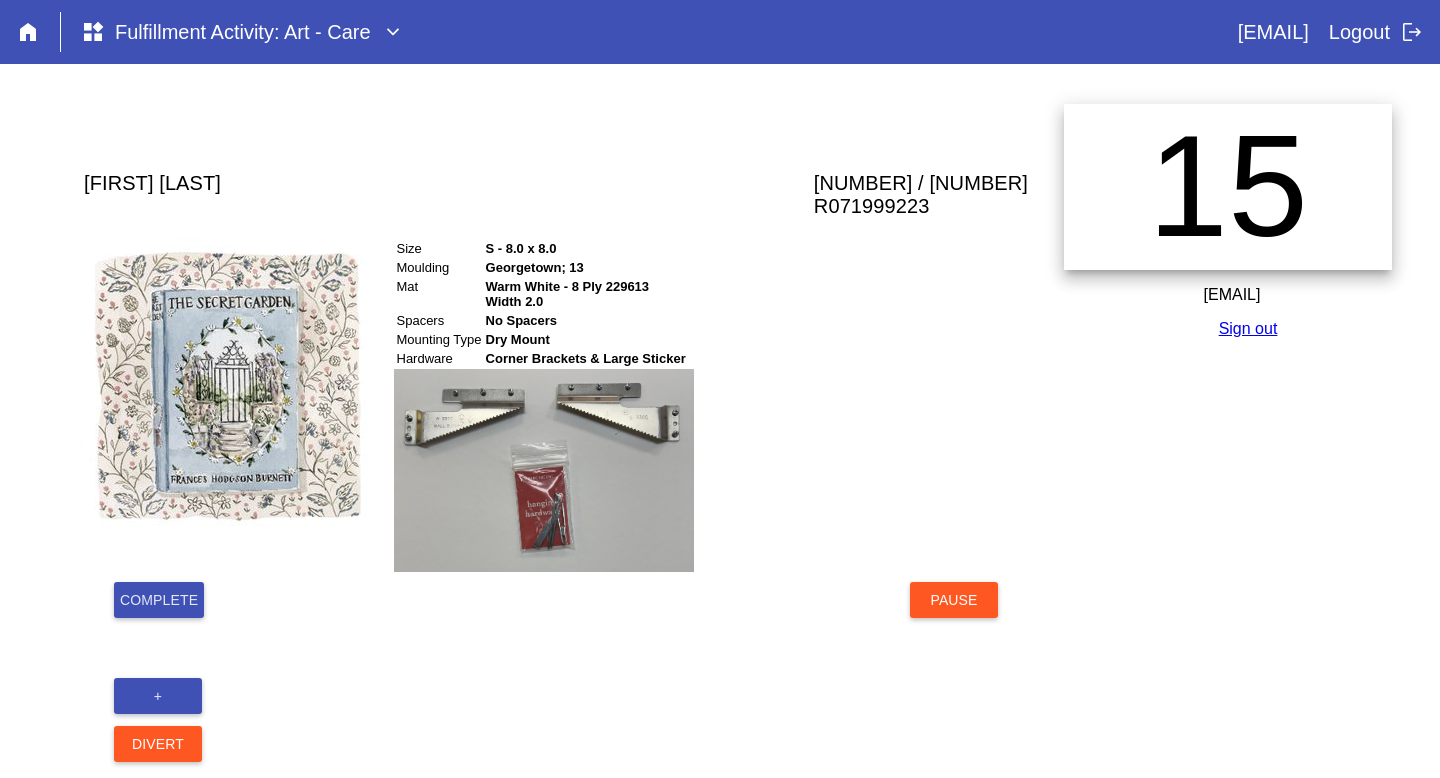 scroll, scrollTop: 0, scrollLeft: 0, axis: both 